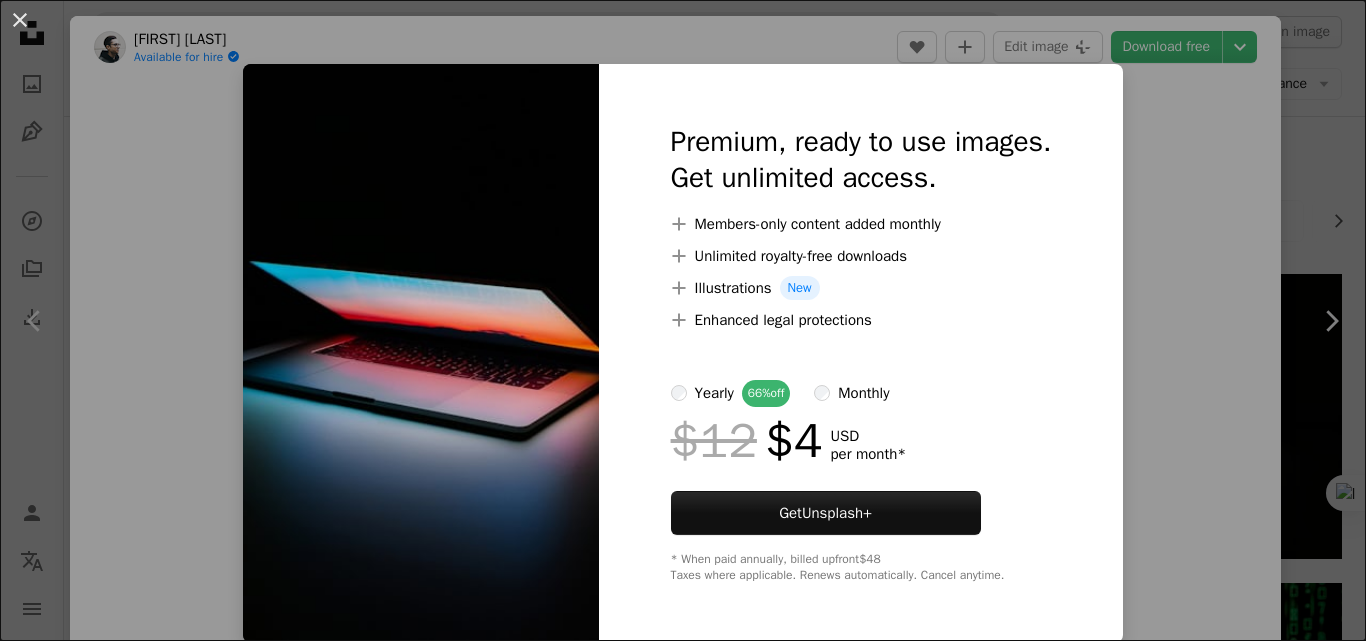 scroll, scrollTop: 0, scrollLeft: 0, axis: both 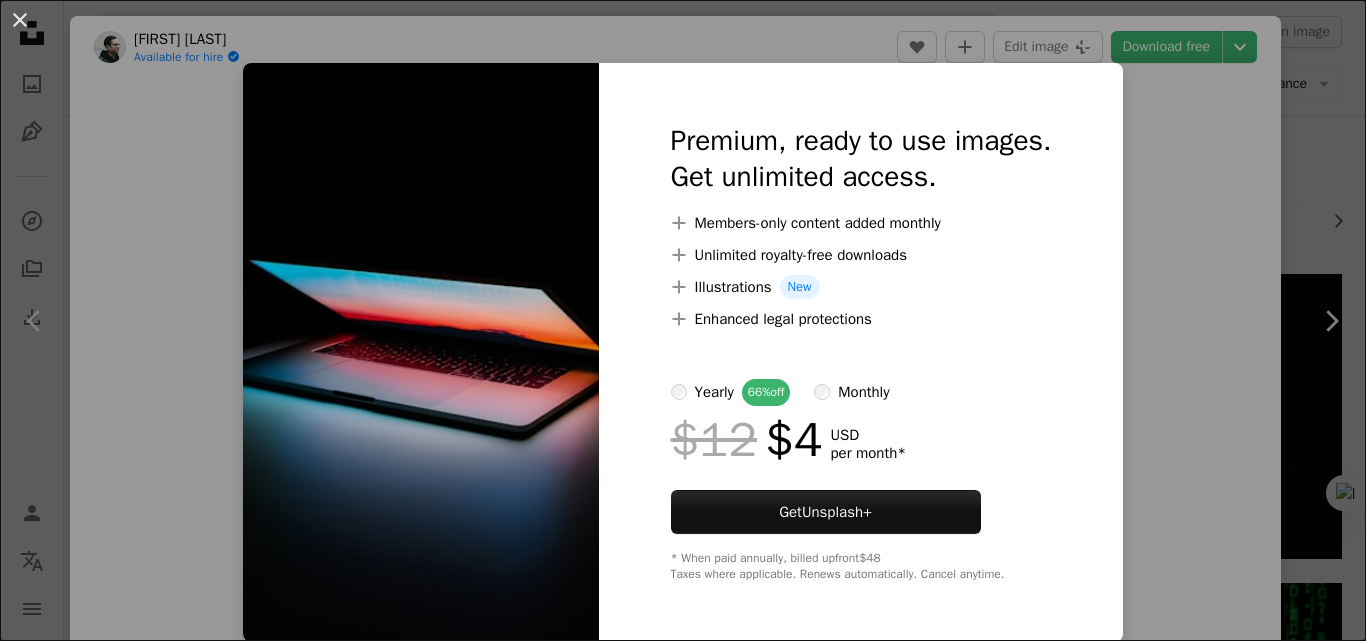 click on "An X shape Premium, ready to use images. Get unlimited access. A plus sign Members-only content added monthly A plus sign Unlimited royalty-free downloads A plus sign Illustrations  New A plus sign Enhanced legal protections yearly 66%  off monthly $12   $4 USD per month * Get  Unsplash+ * When paid annually, billed upfront  $48 Taxes where applicable. Renews automatically. Cancel anytime." at bounding box center [683, 320] 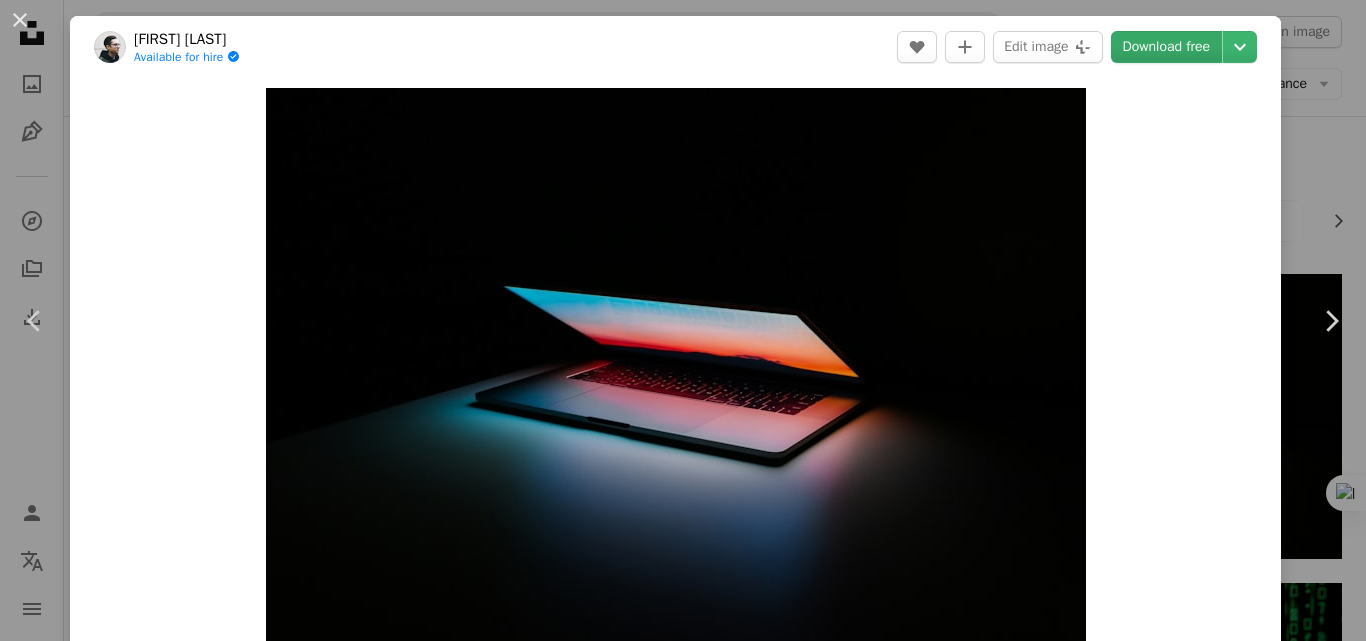 click on "Download free" at bounding box center (1167, 47) 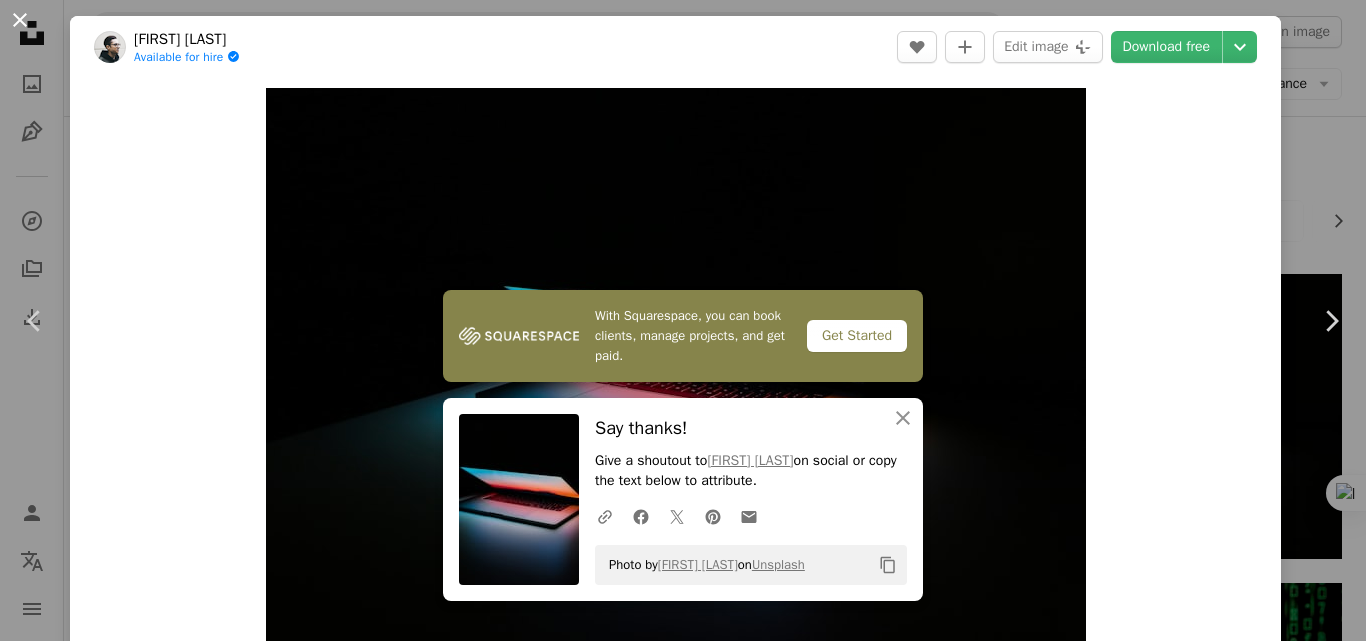 click on "An X shape" at bounding box center [20, 20] 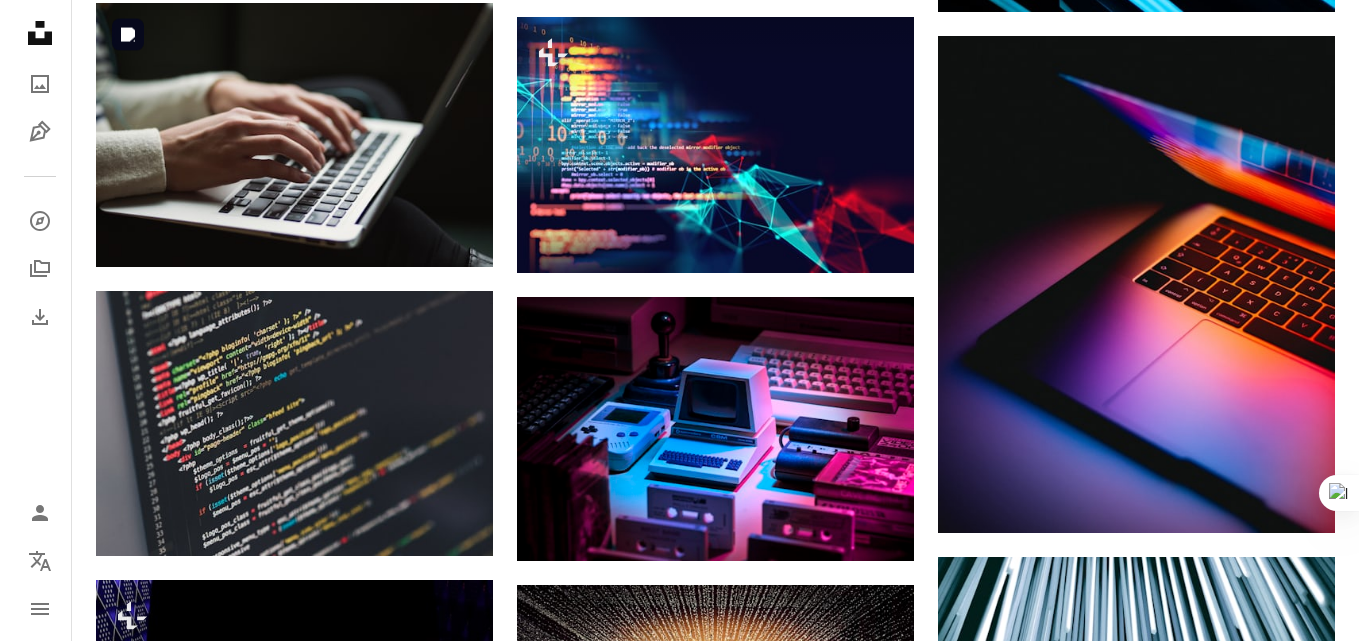 scroll, scrollTop: 2978, scrollLeft: 0, axis: vertical 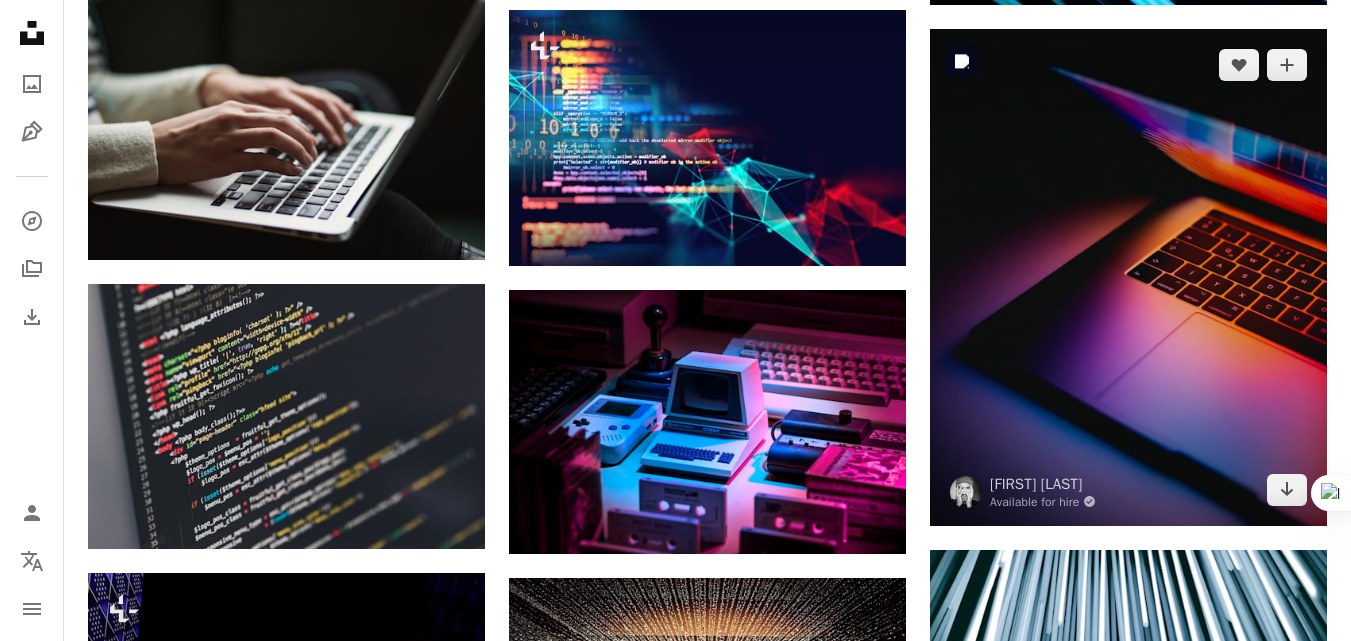 click at bounding box center [1128, 277] 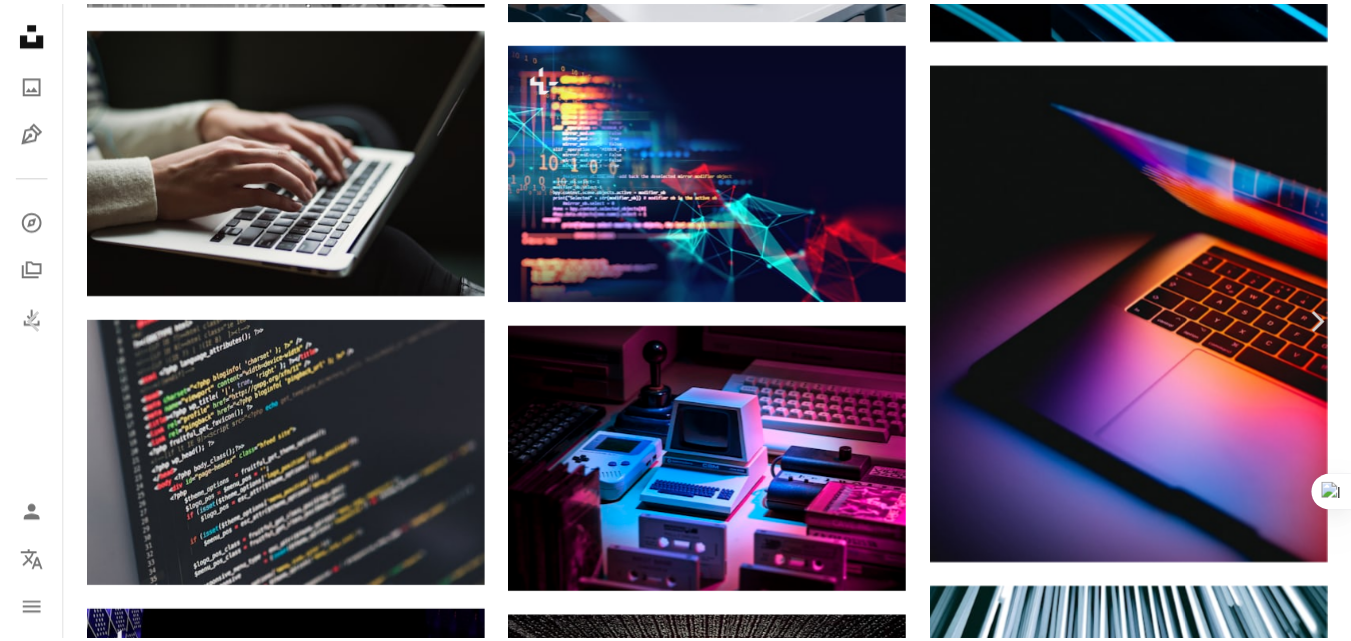 scroll, scrollTop: 33, scrollLeft: 0, axis: vertical 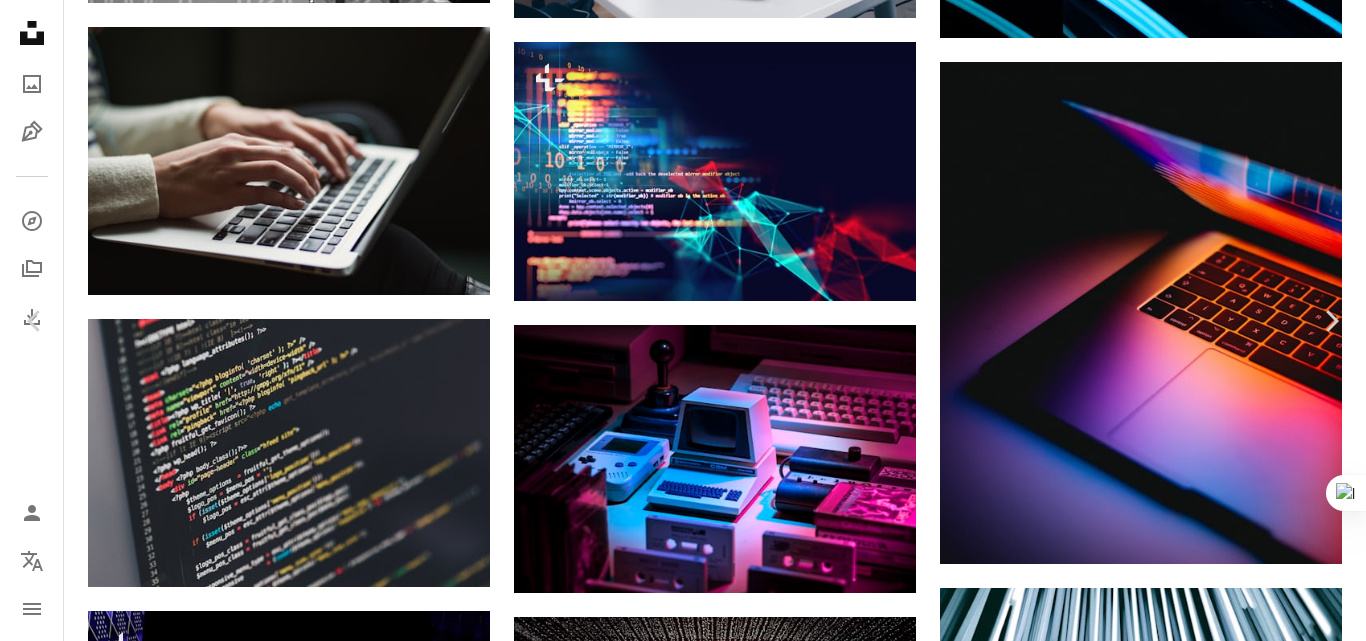 click on "An X shape" at bounding box center (20, 20) 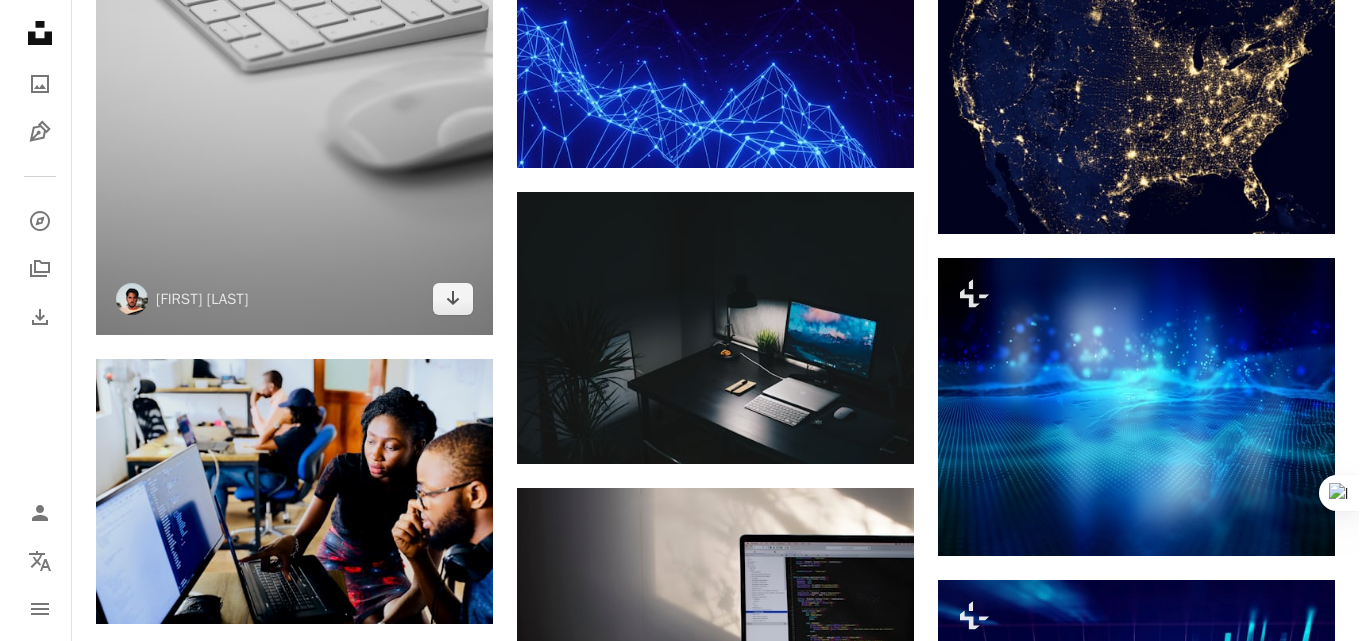 scroll, scrollTop: 6244, scrollLeft: 0, axis: vertical 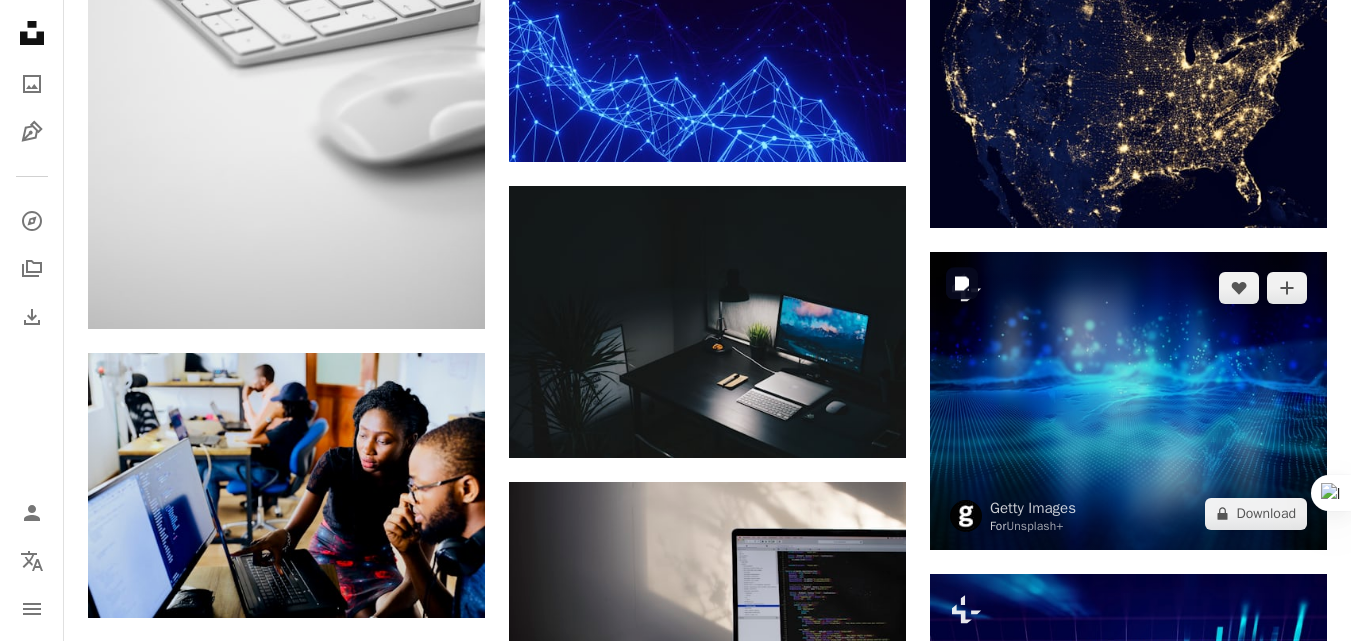 click at bounding box center [1128, 401] 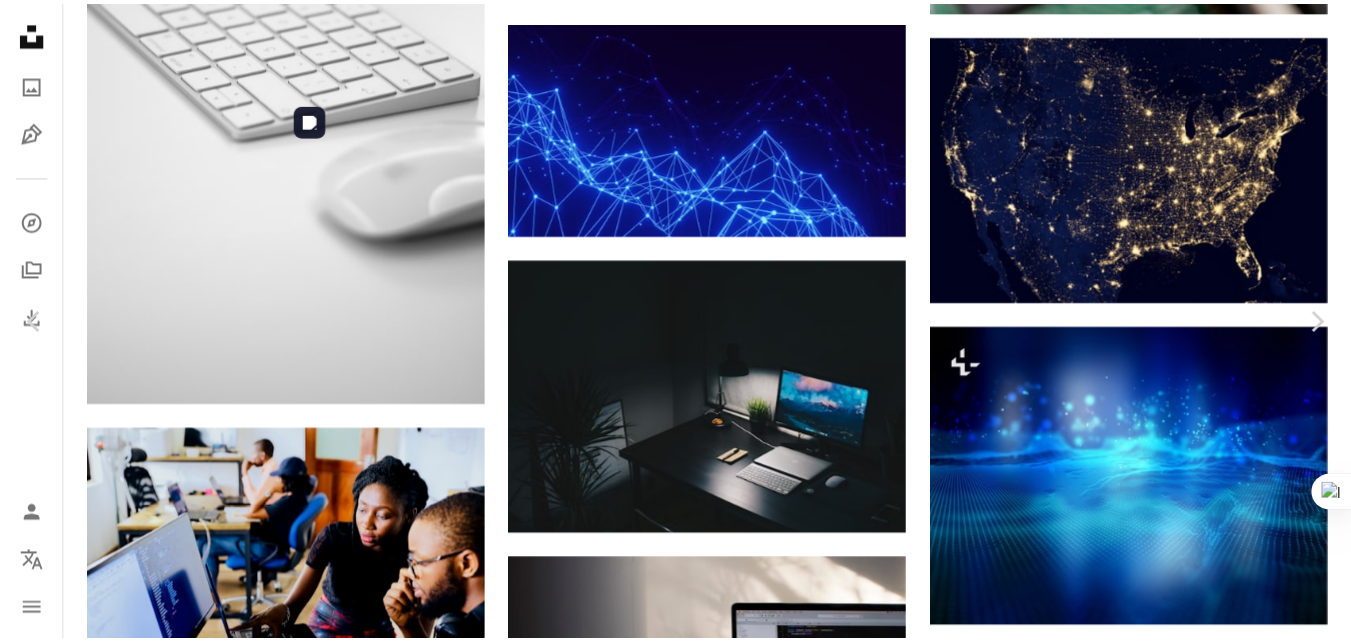 scroll, scrollTop: 44, scrollLeft: 0, axis: vertical 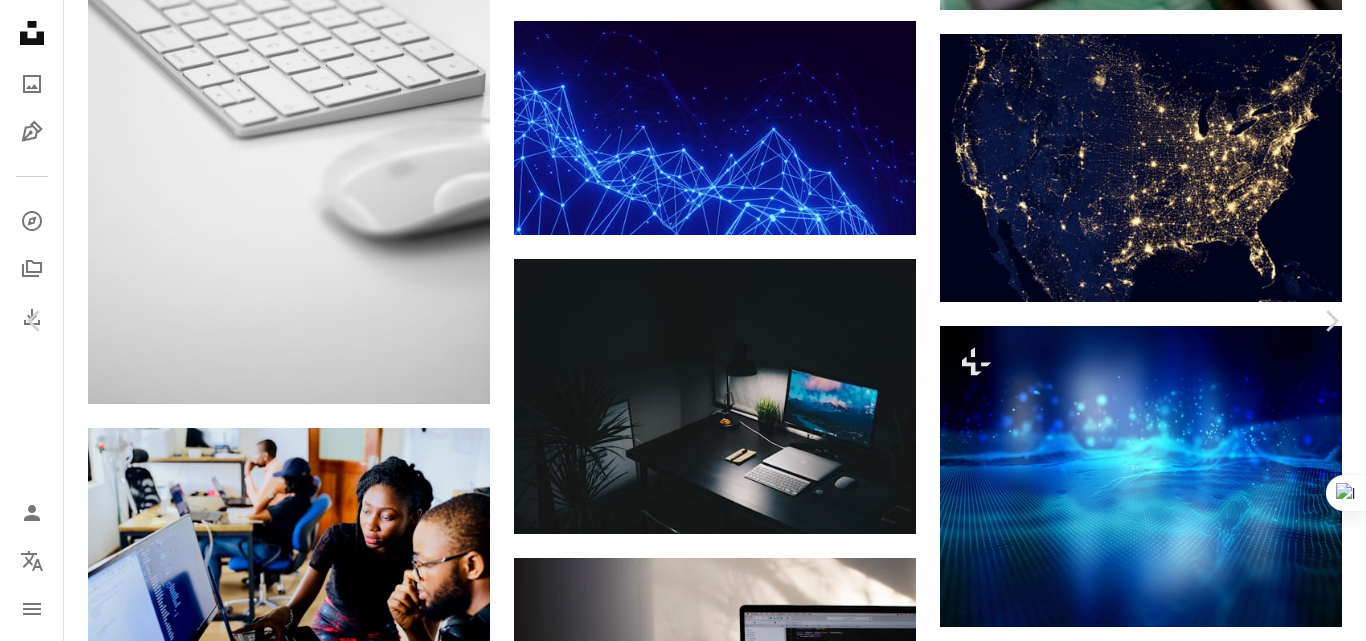 click on "Zoom in" at bounding box center [675, 3504] 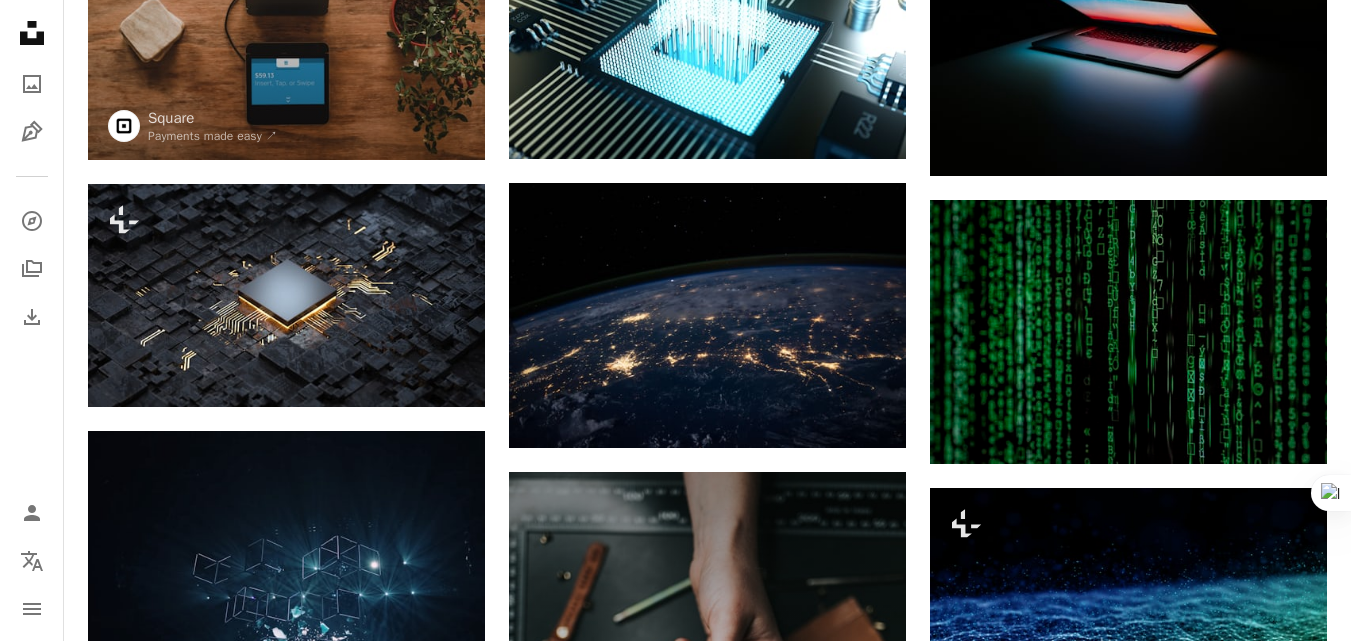 scroll, scrollTop: 0, scrollLeft: 0, axis: both 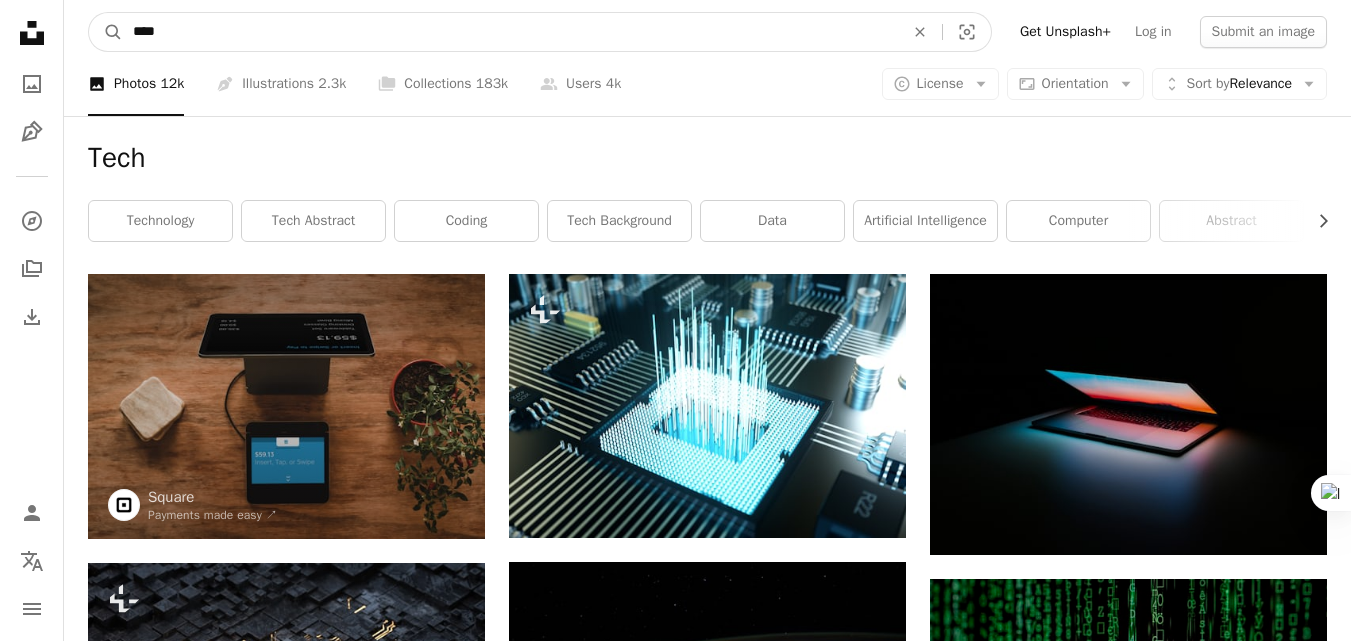 click on "****" at bounding box center [510, 32] 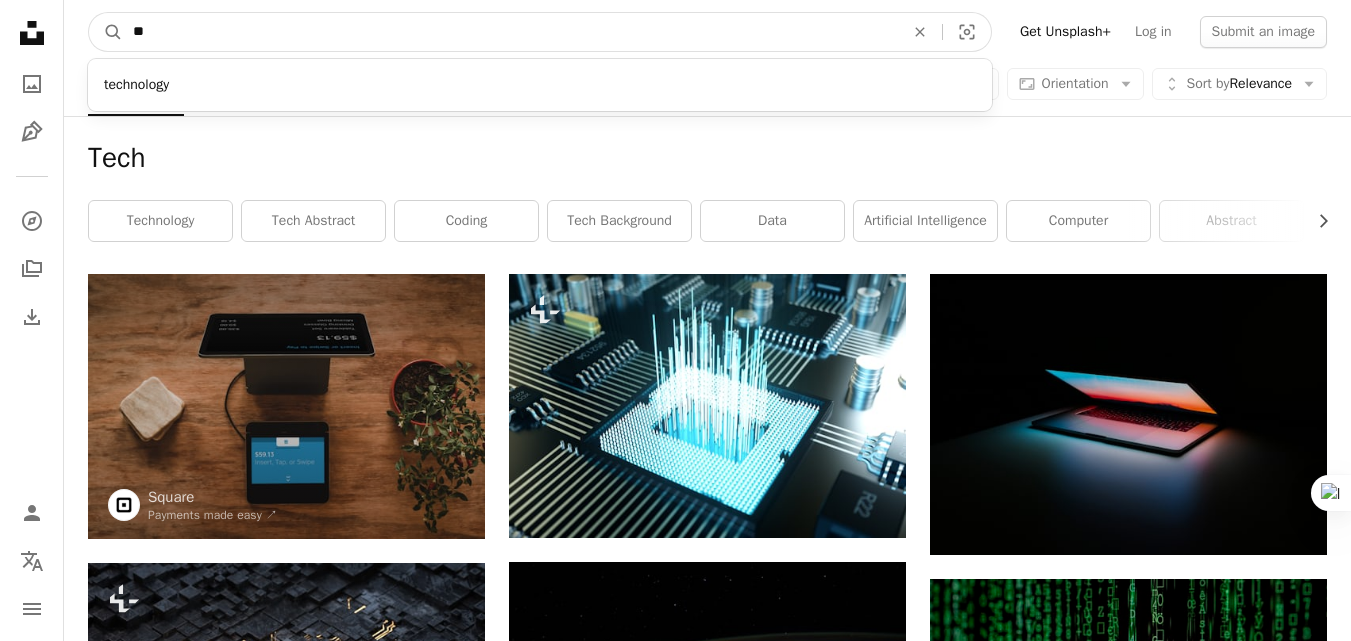 type on "*" 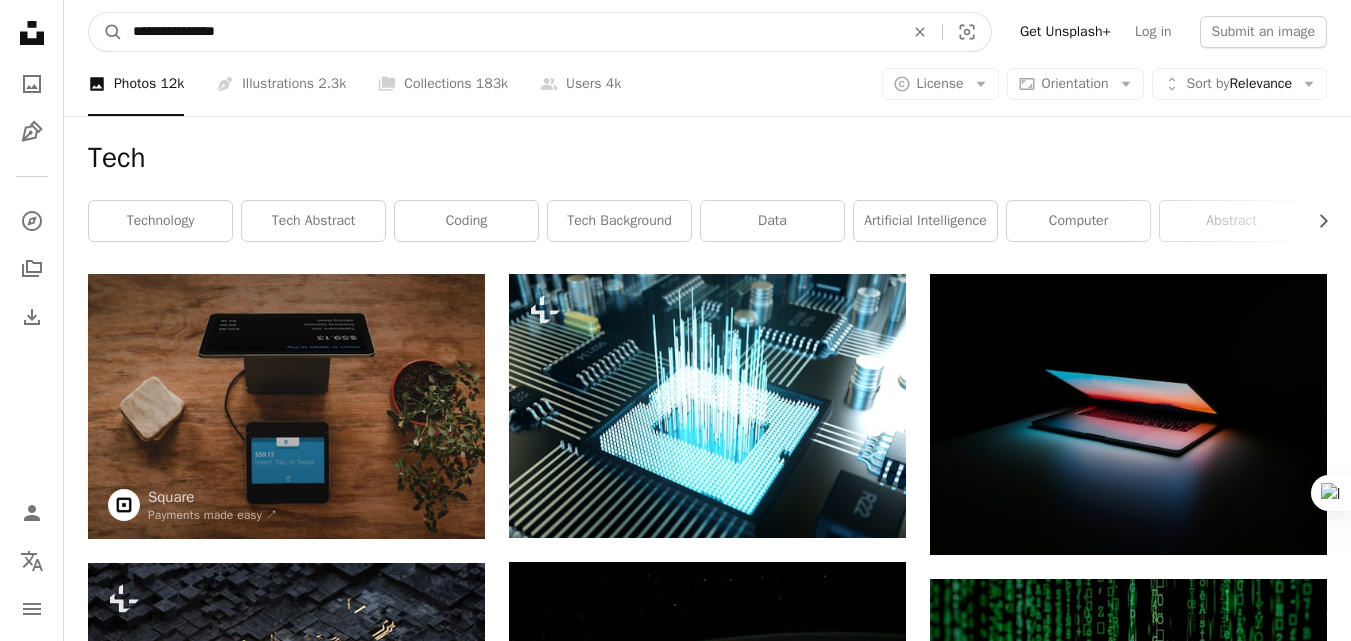 type on "**********" 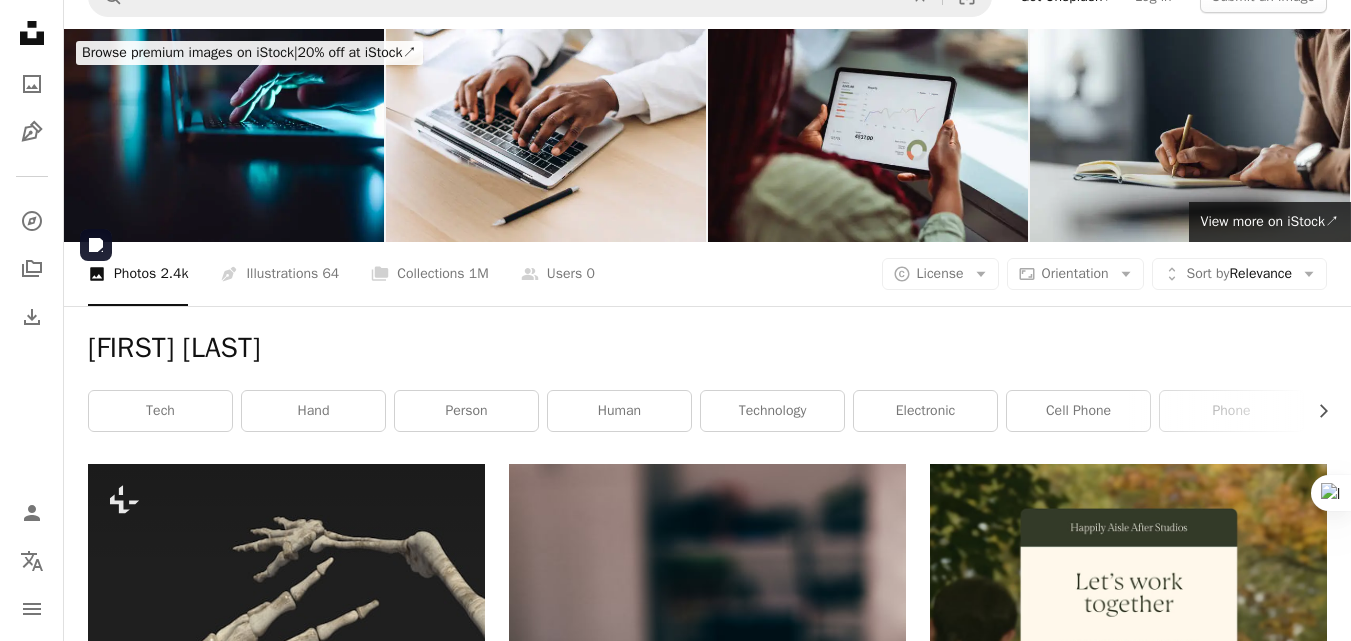 scroll, scrollTop: 0, scrollLeft: 0, axis: both 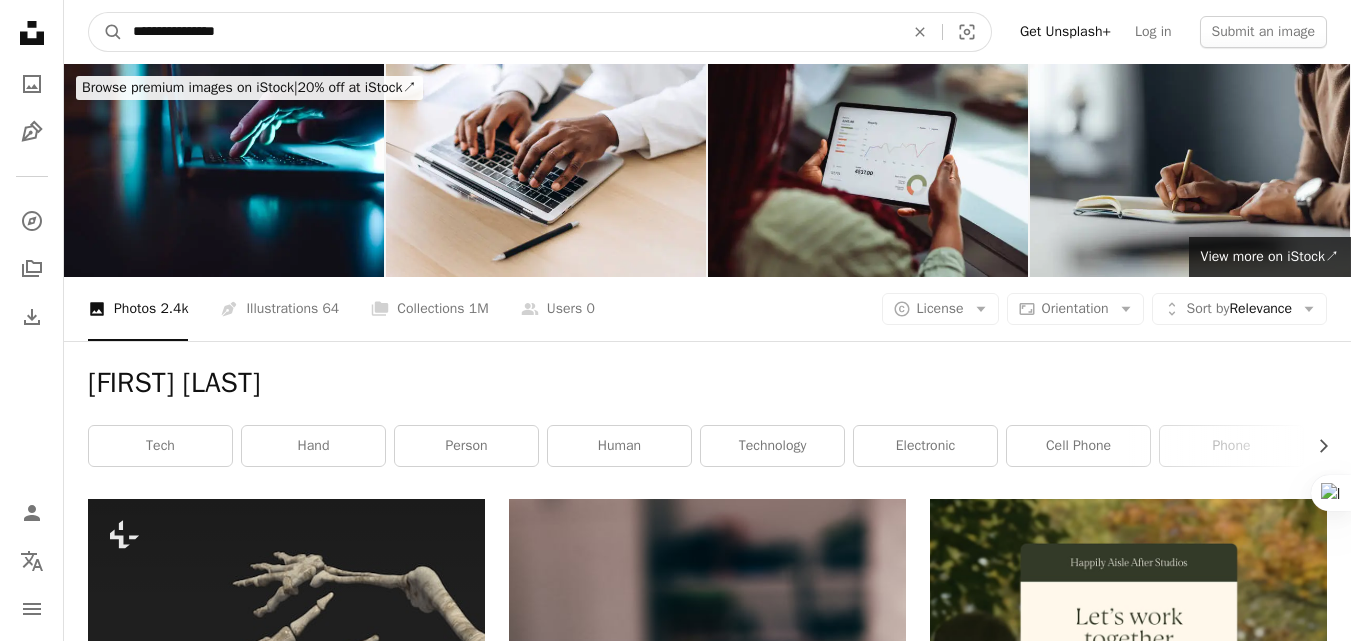 click on "**********" at bounding box center (510, 32) 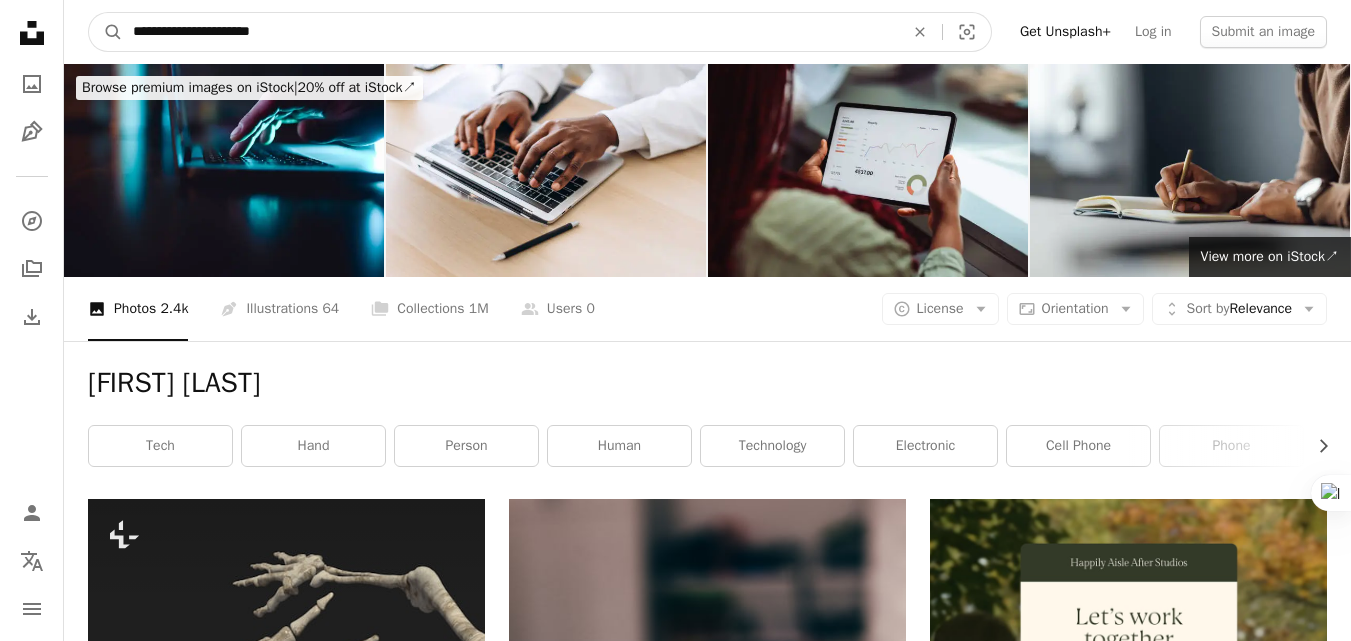type on "**********" 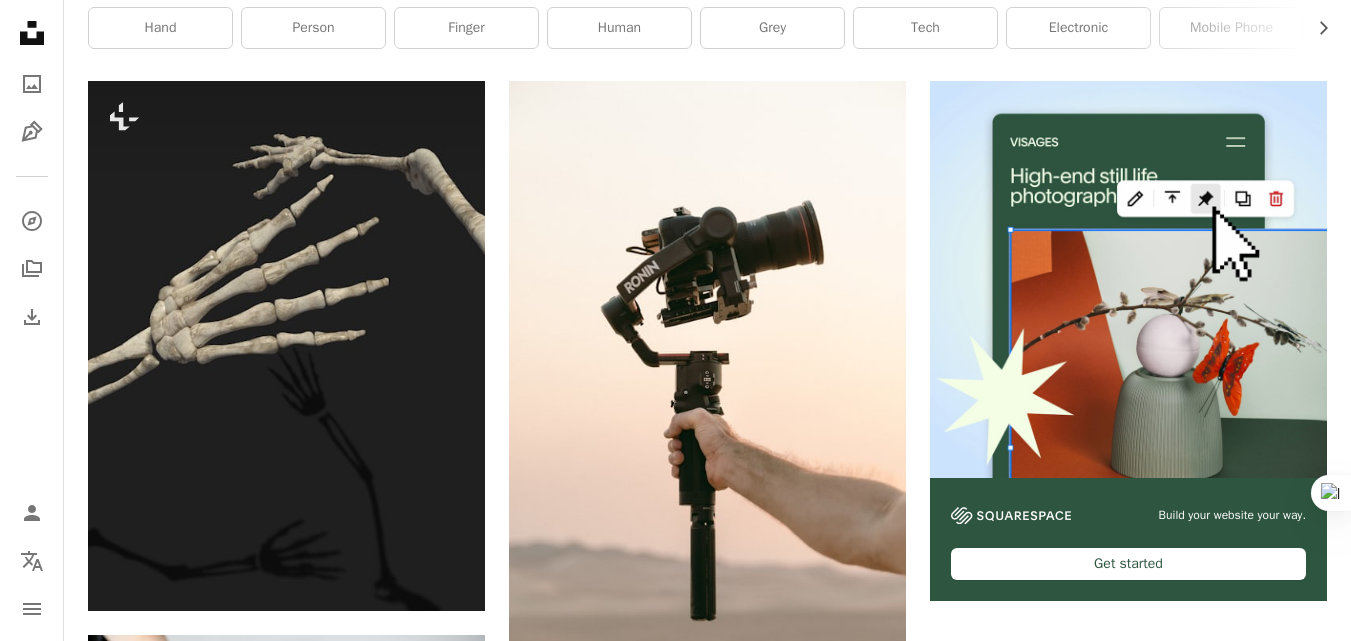 scroll, scrollTop: 0, scrollLeft: 0, axis: both 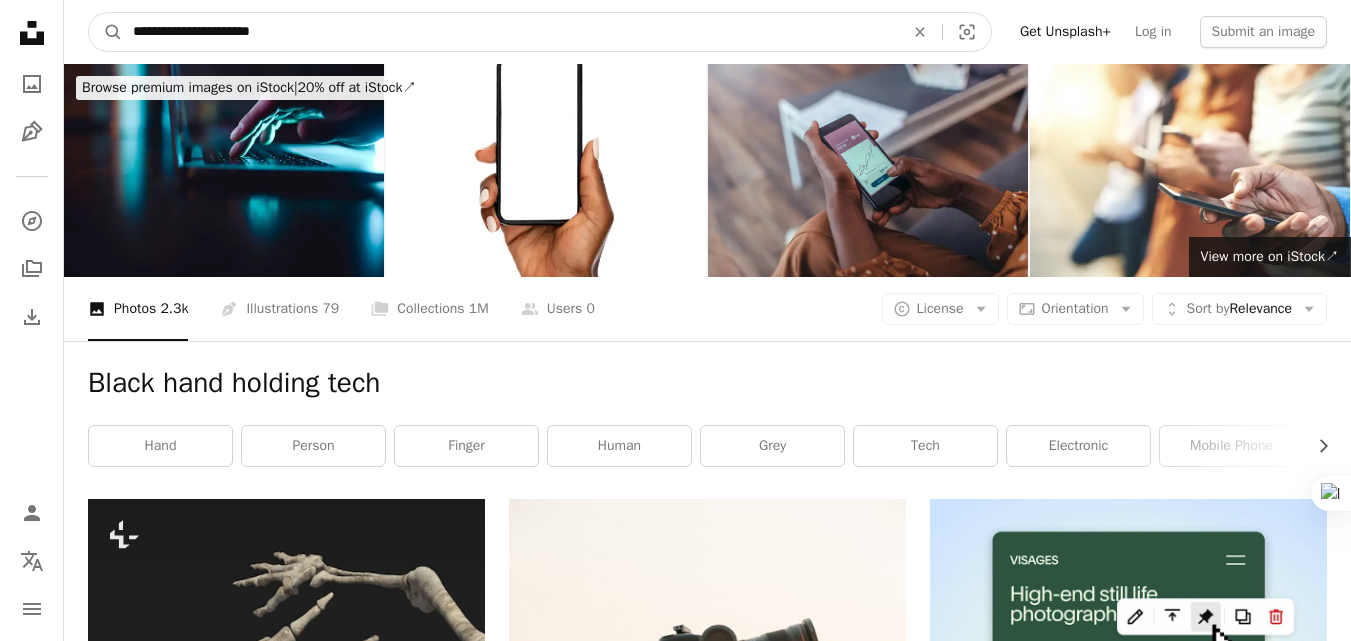 click on "**********" at bounding box center [510, 32] 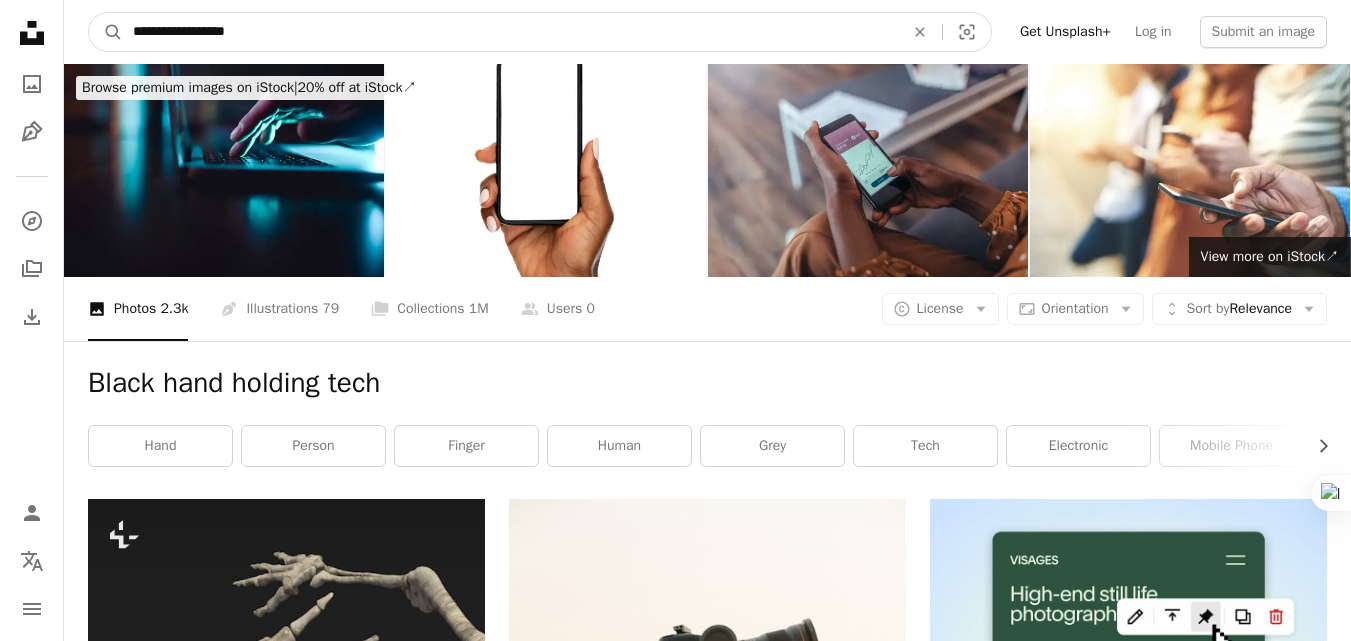 type on "**********" 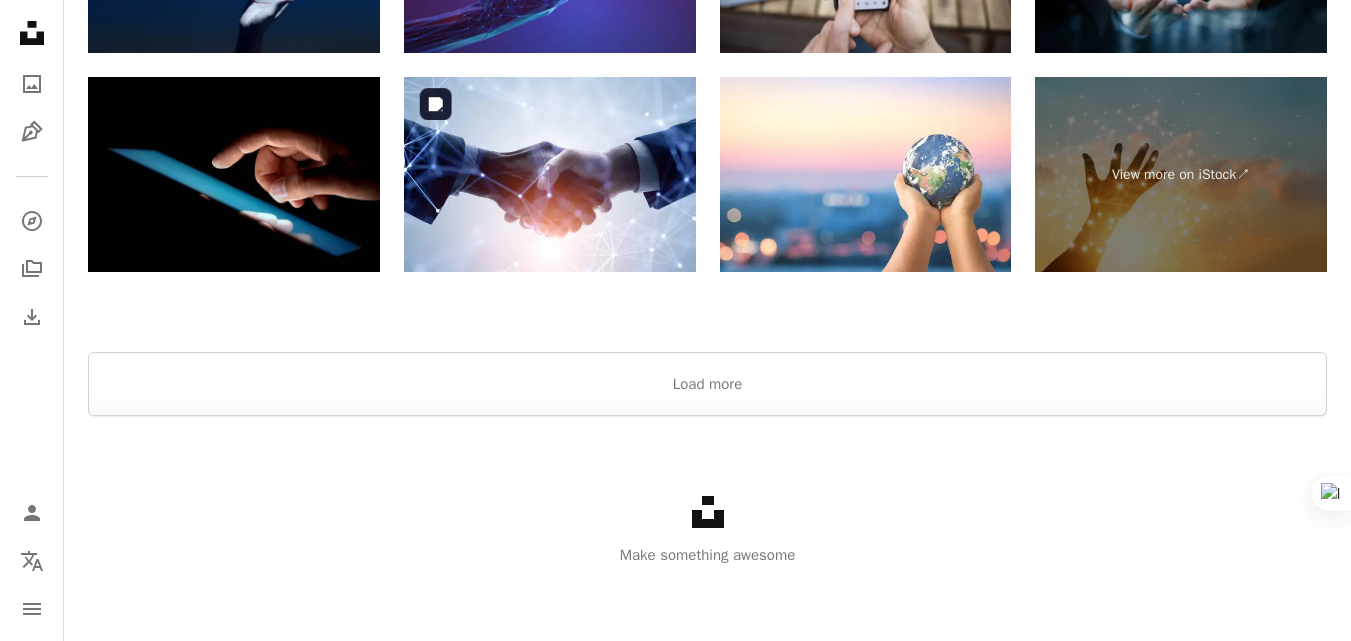 scroll, scrollTop: 3968, scrollLeft: 0, axis: vertical 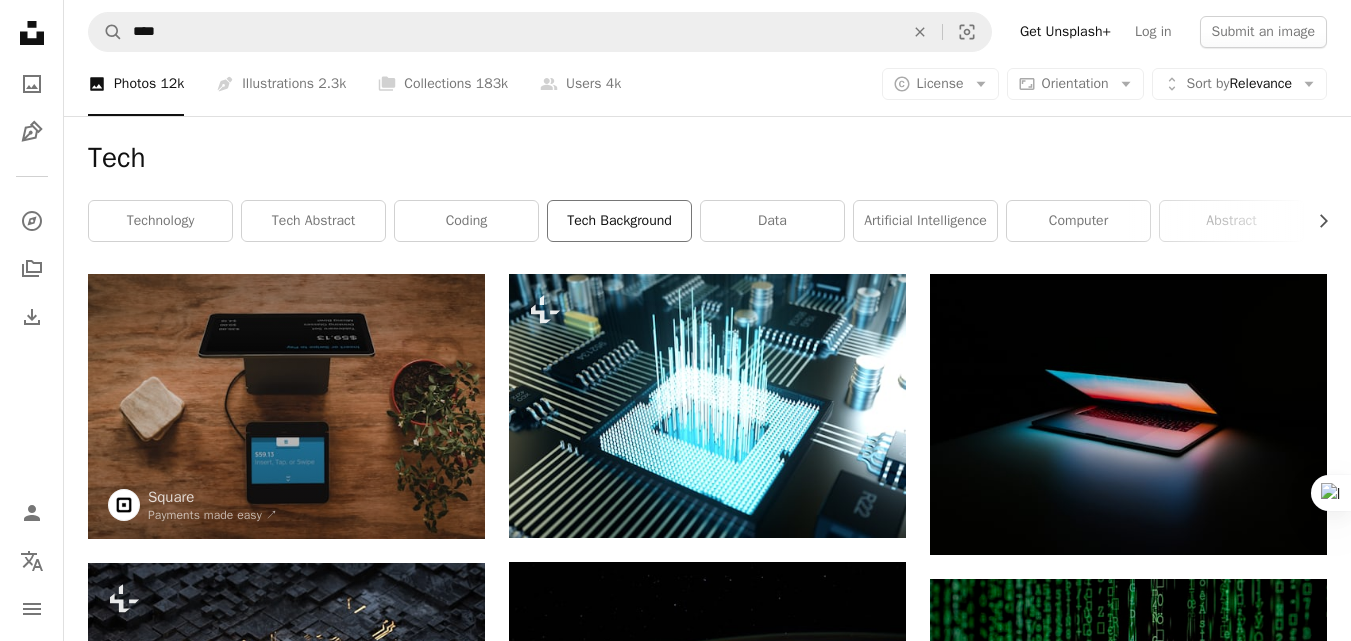 click on "tech background" at bounding box center (619, 221) 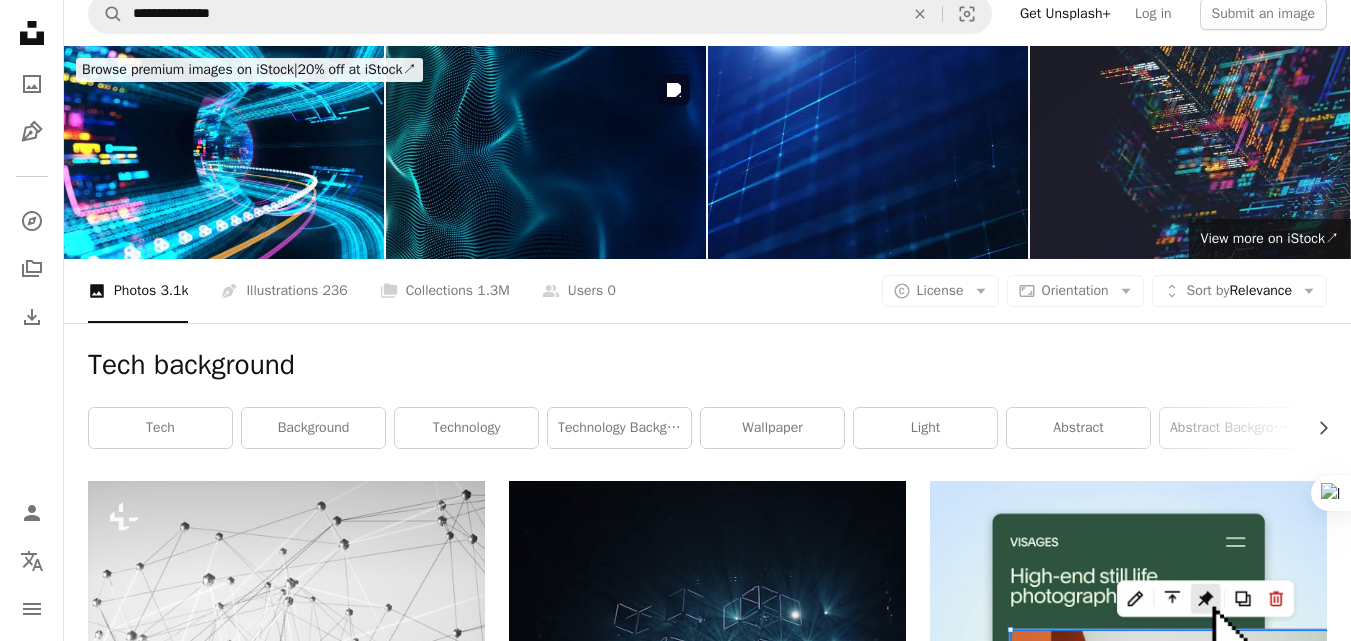 scroll, scrollTop: 0, scrollLeft: 0, axis: both 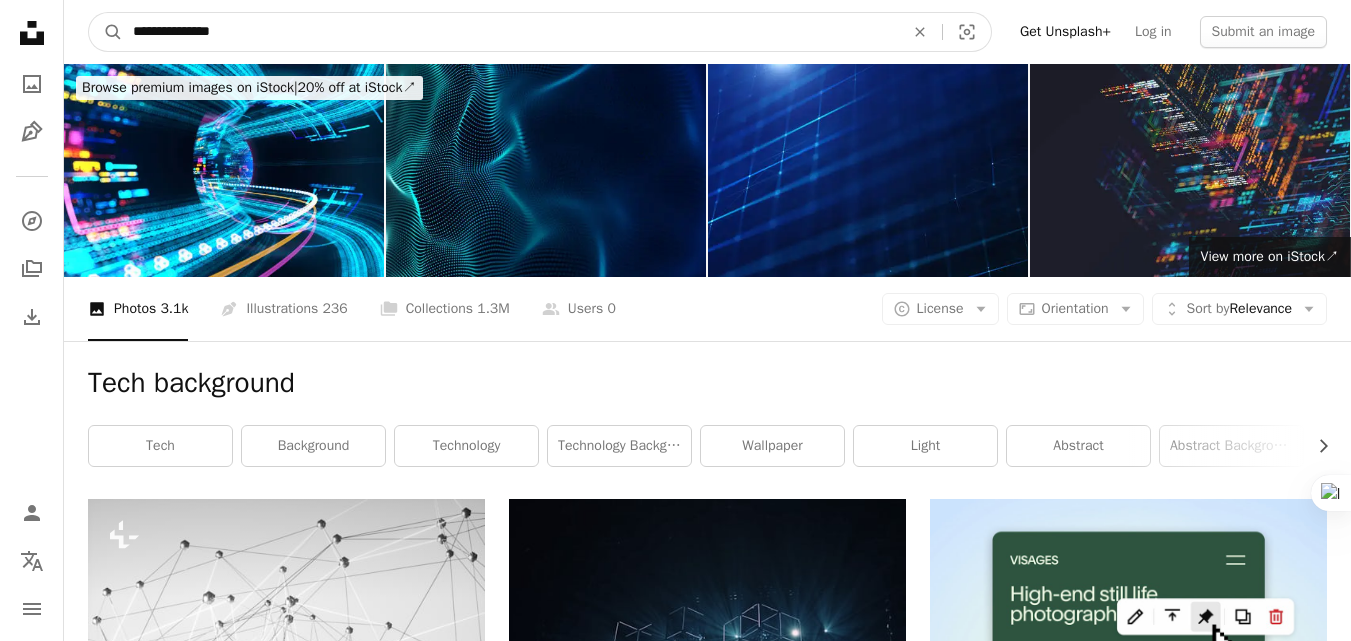 click on "**********" at bounding box center (510, 32) 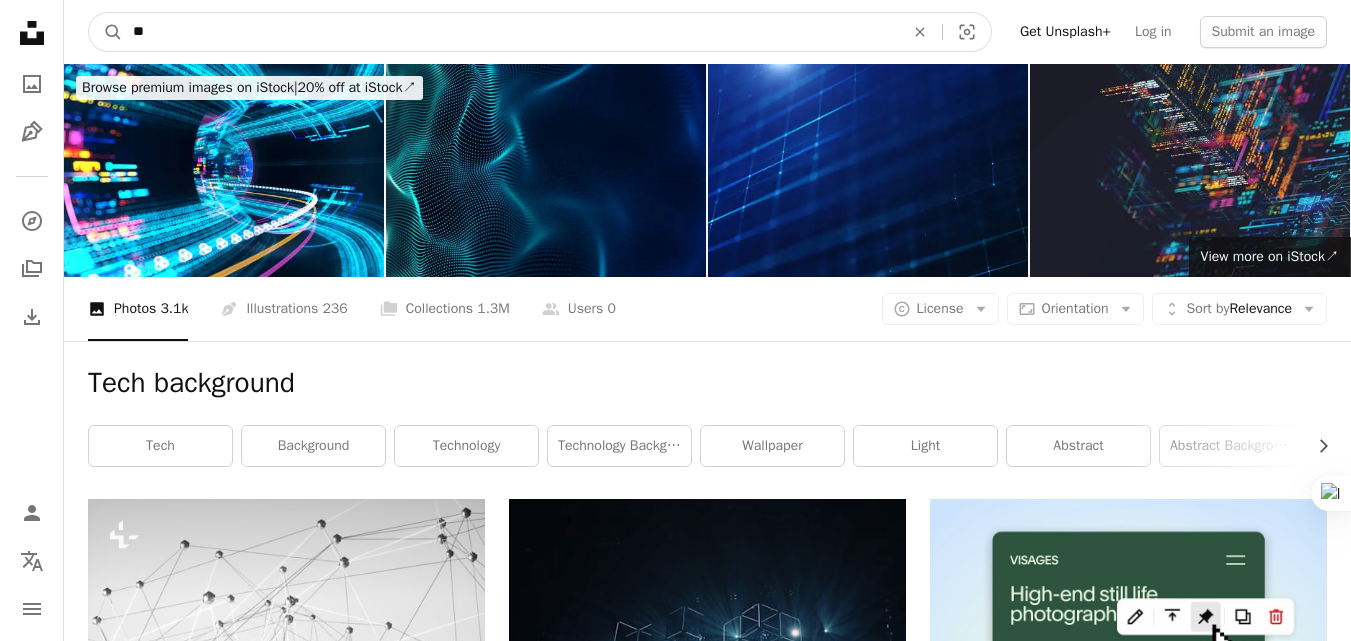 type on "*" 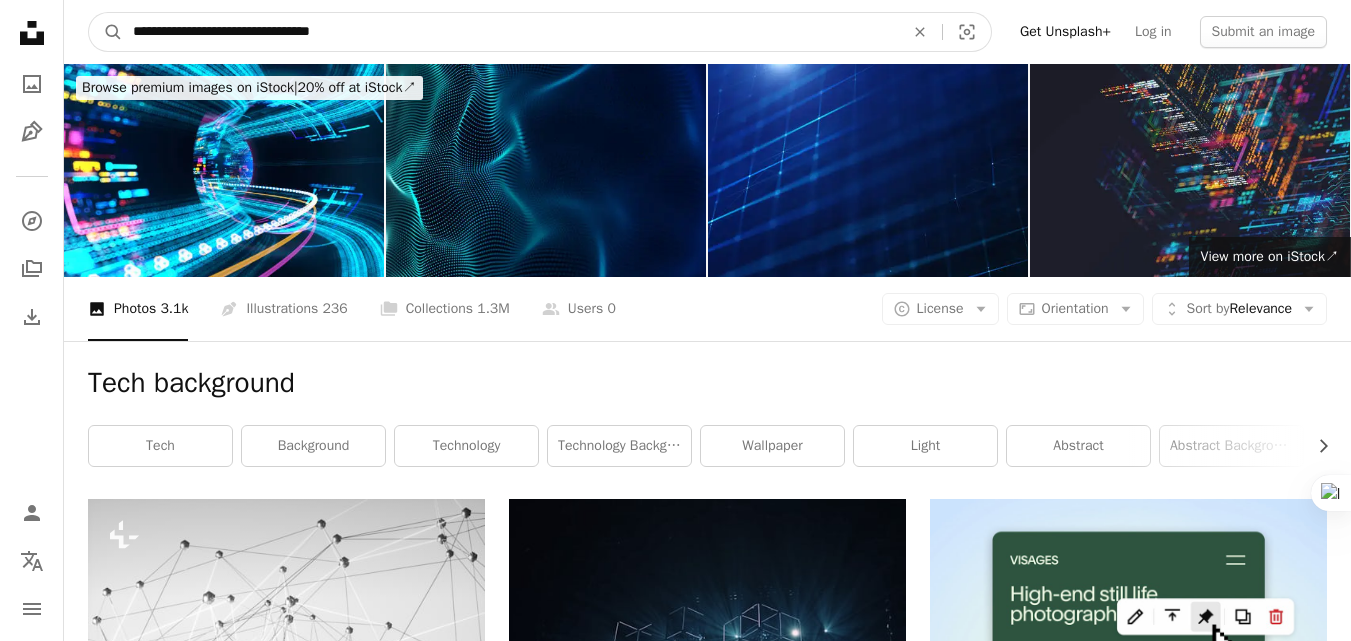 type on "**********" 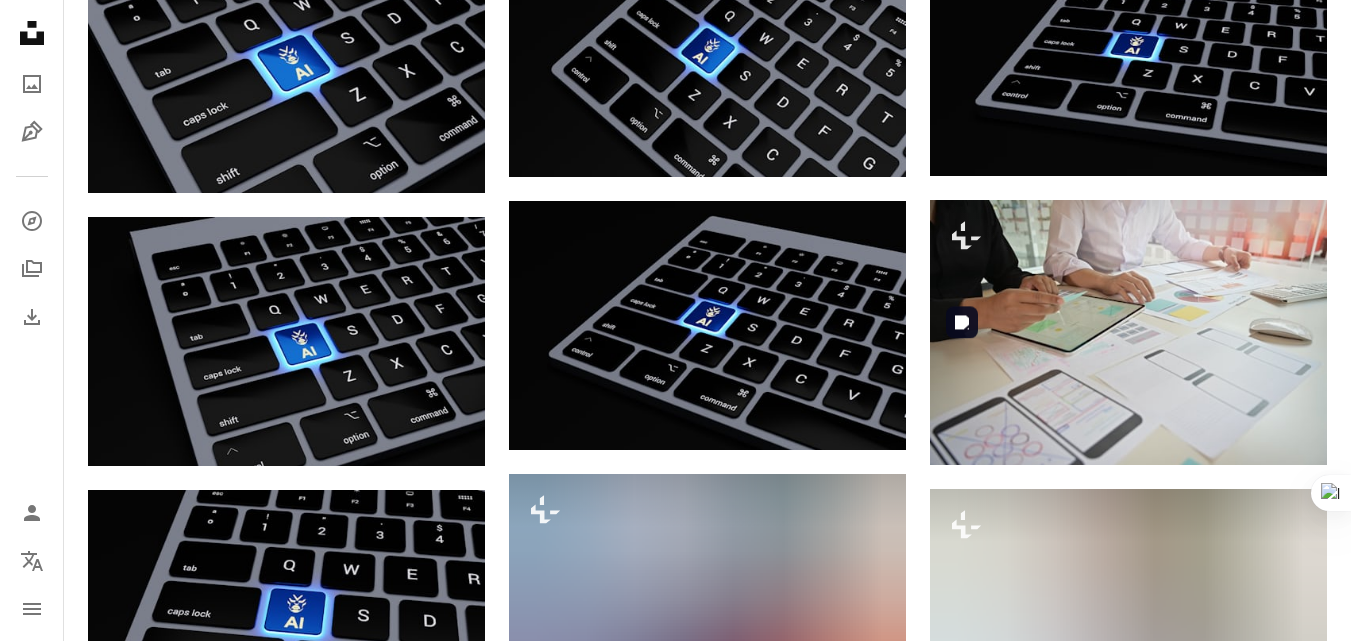 scroll, scrollTop: 0, scrollLeft: 0, axis: both 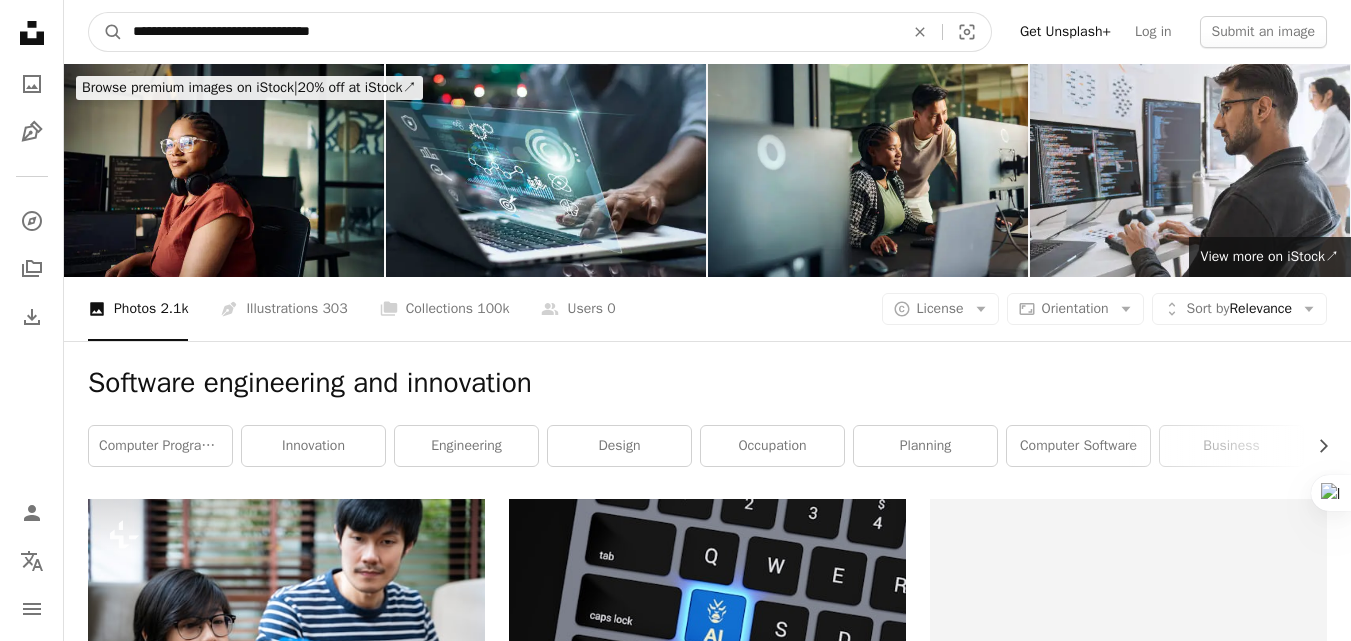click on "**********" at bounding box center [510, 32] 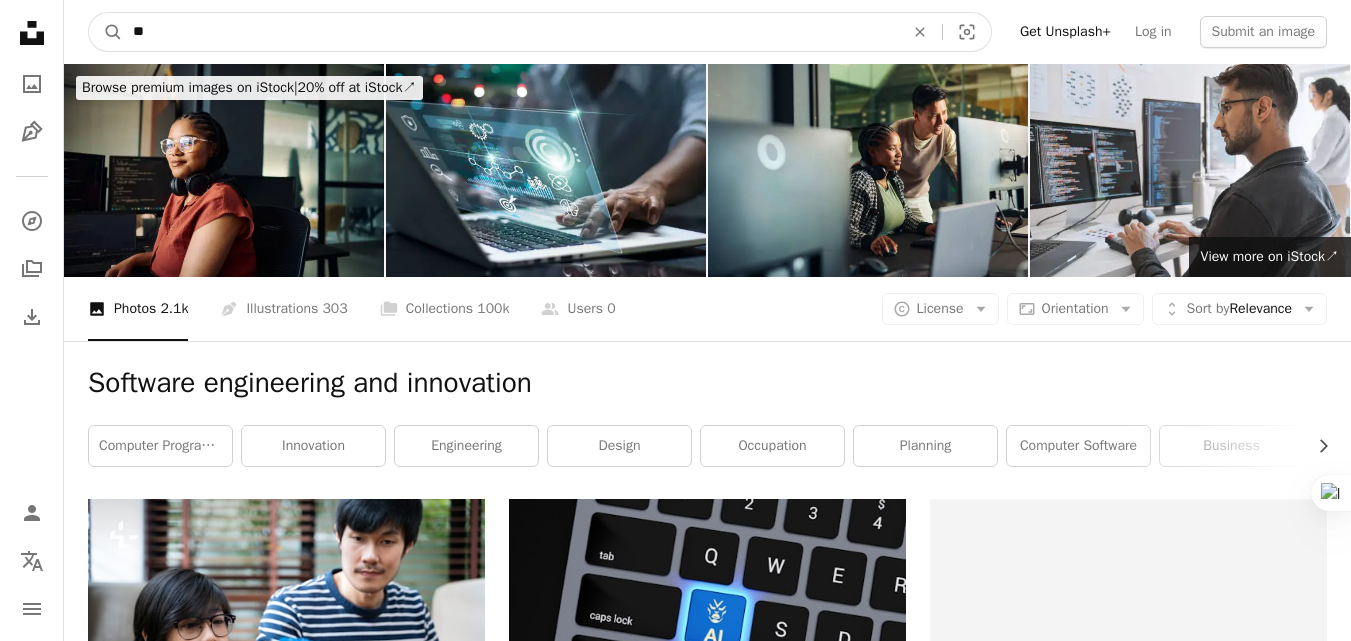 type on "*" 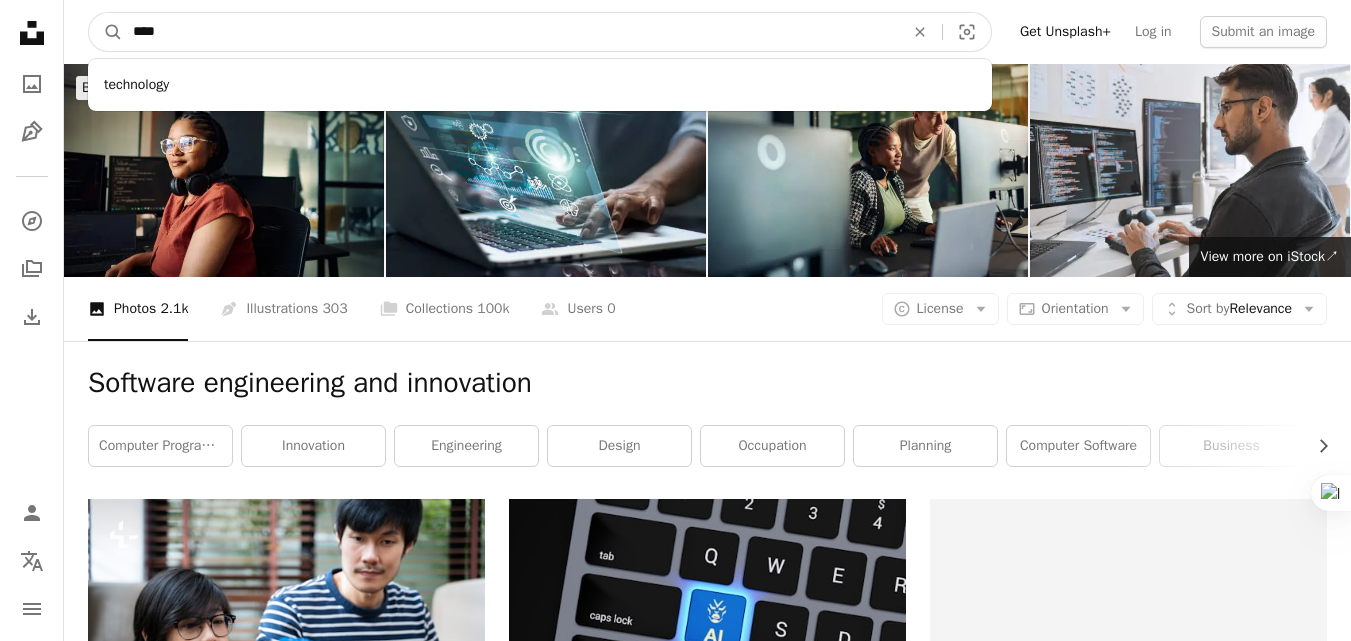 type on "****" 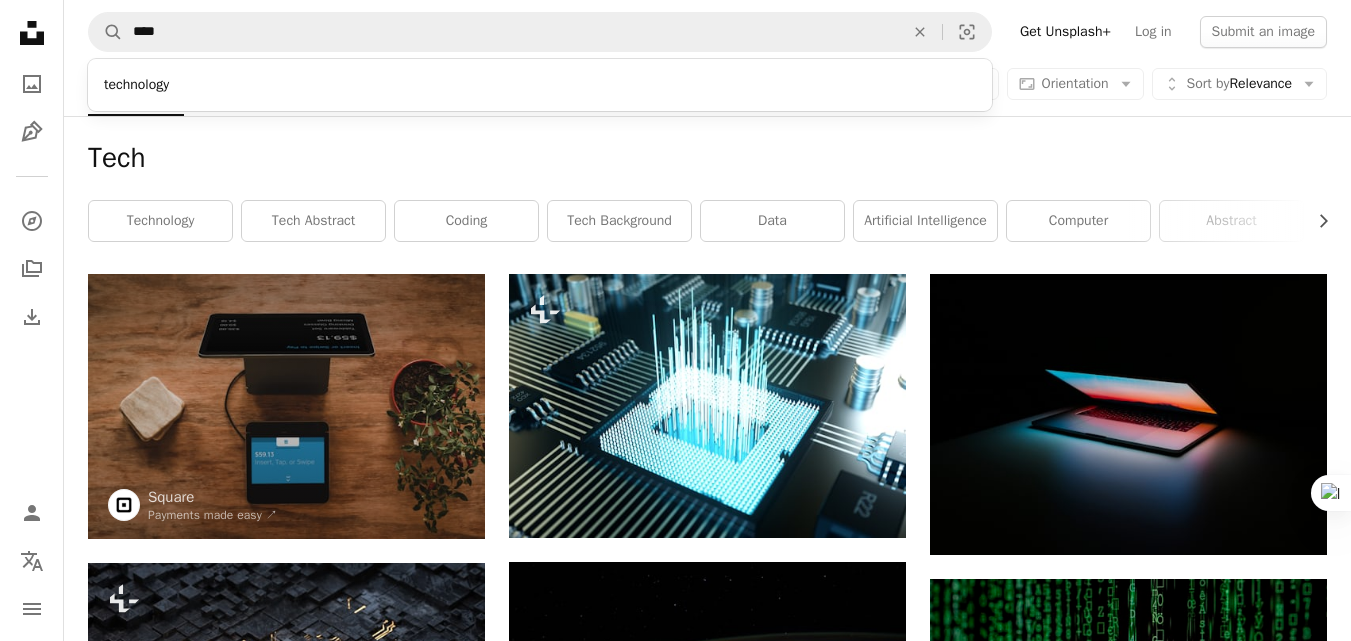 click on "A magnifying glass" at bounding box center (106, 32) 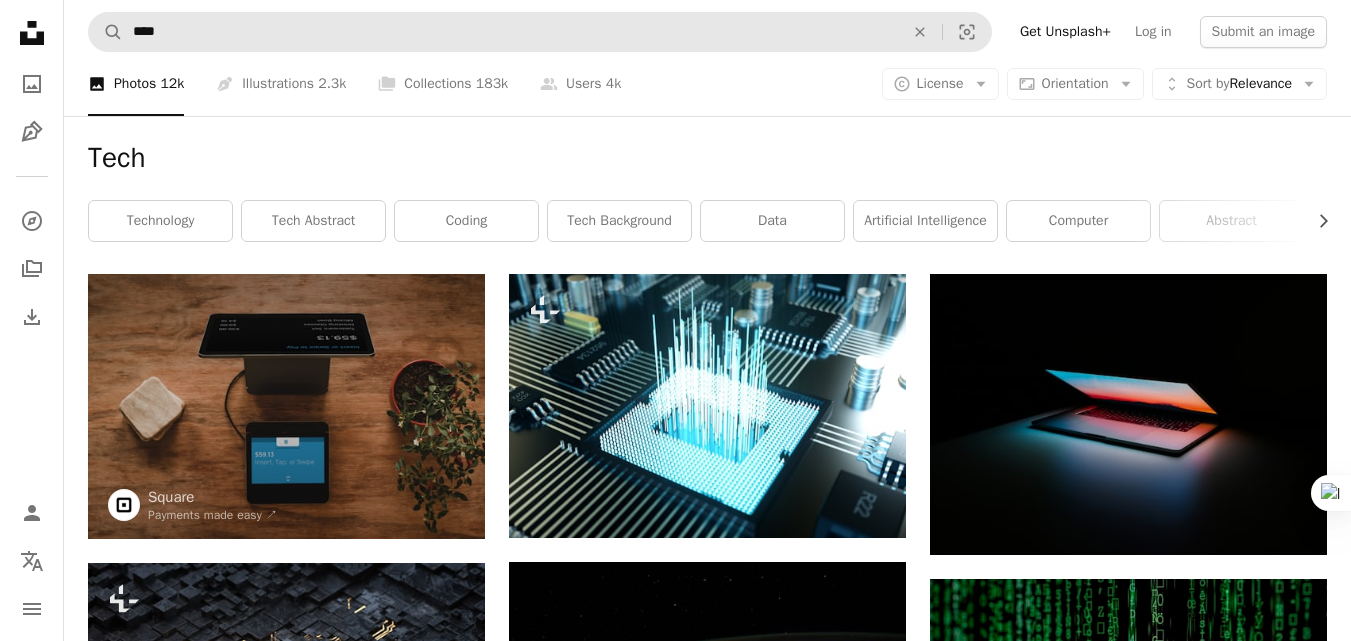 click on "****" at bounding box center (510, 32) 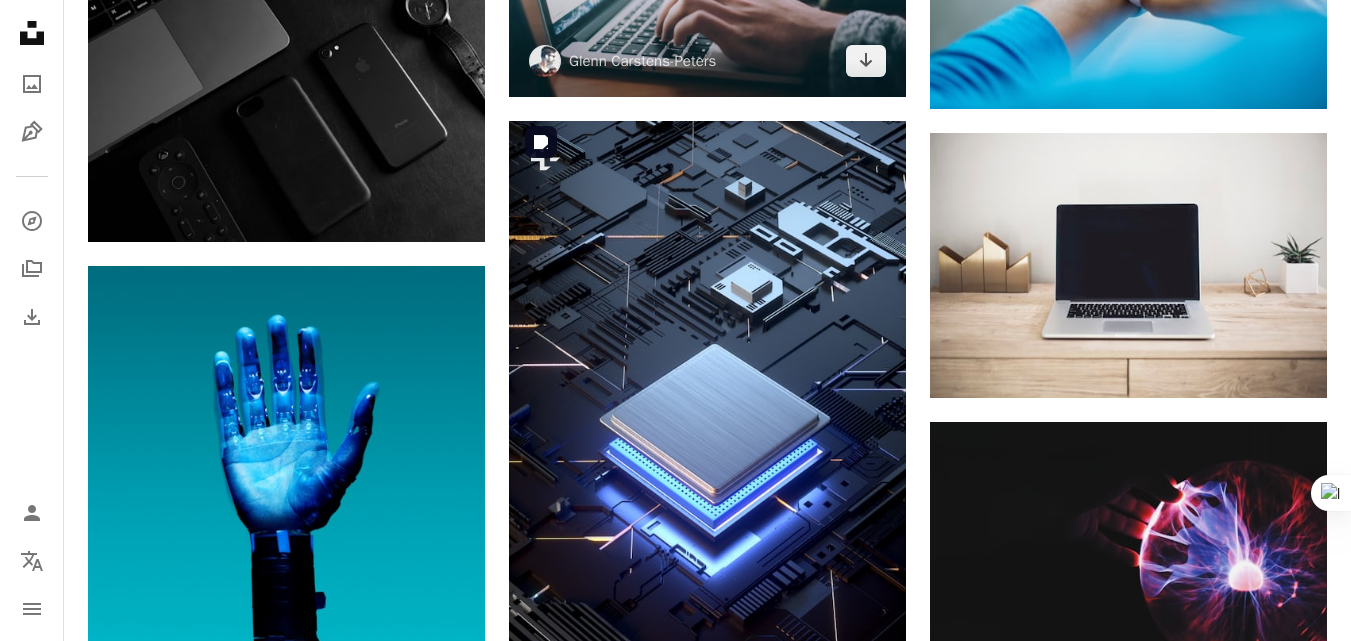 scroll, scrollTop: 4278, scrollLeft: 0, axis: vertical 